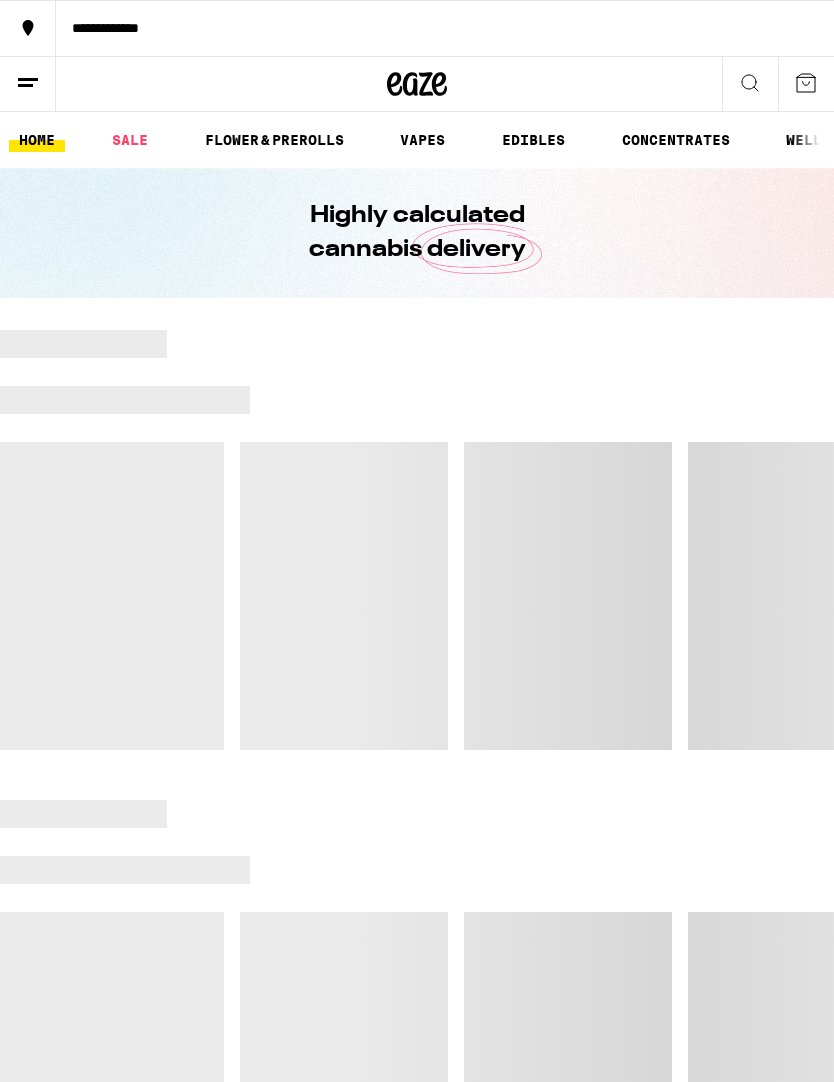 scroll, scrollTop: 0, scrollLeft: 0, axis: both 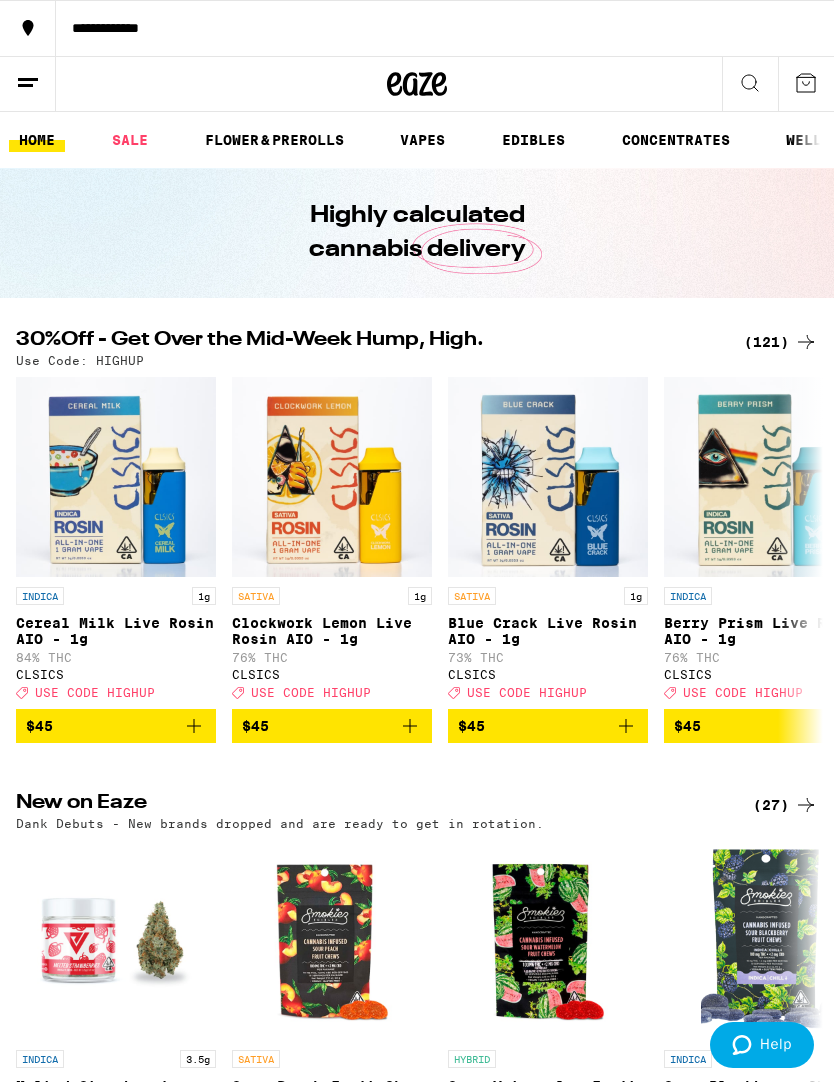 click on "(121)" at bounding box center [781, 342] 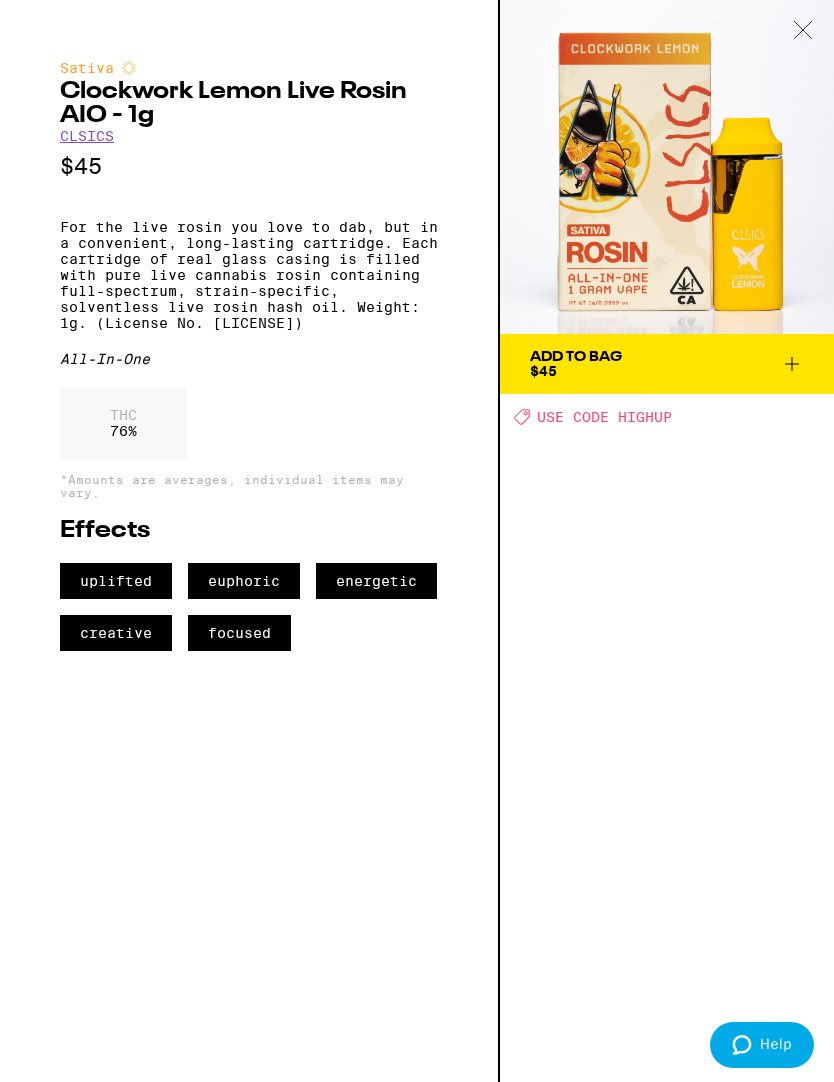 click 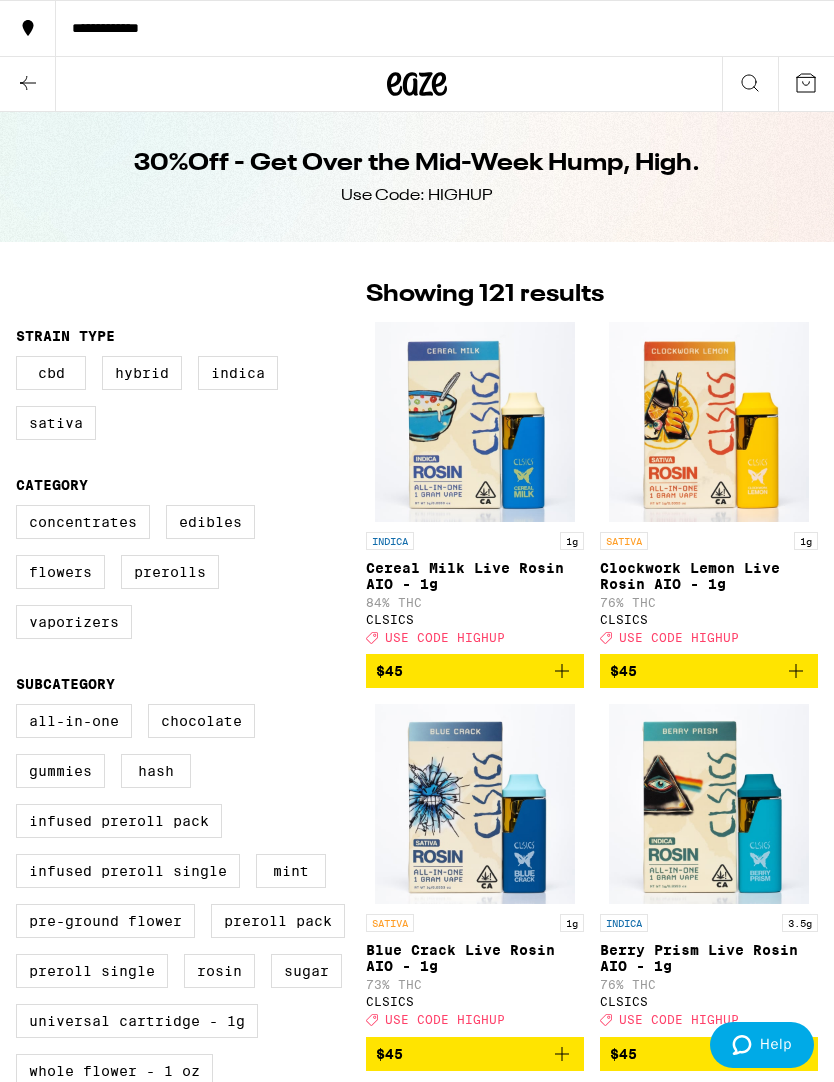 click on "Vaporizers" at bounding box center (74, 622) 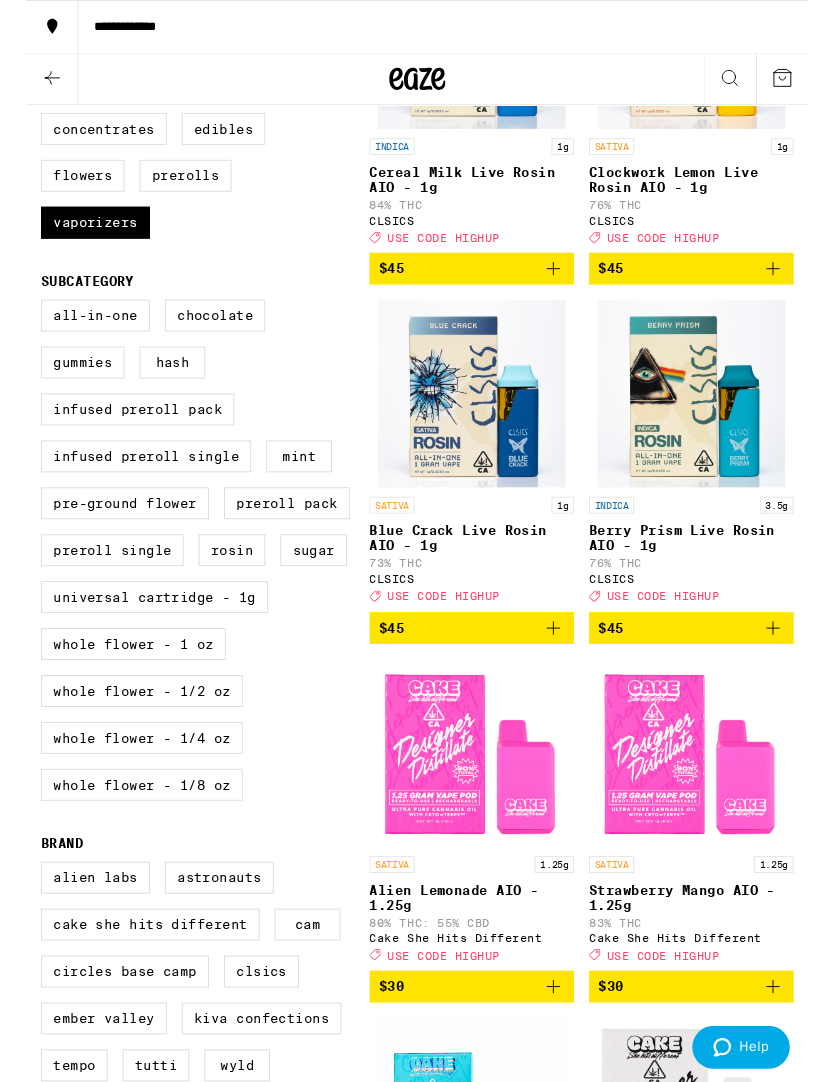 scroll, scrollTop: 416, scrollLeft: 0, axis: vertical 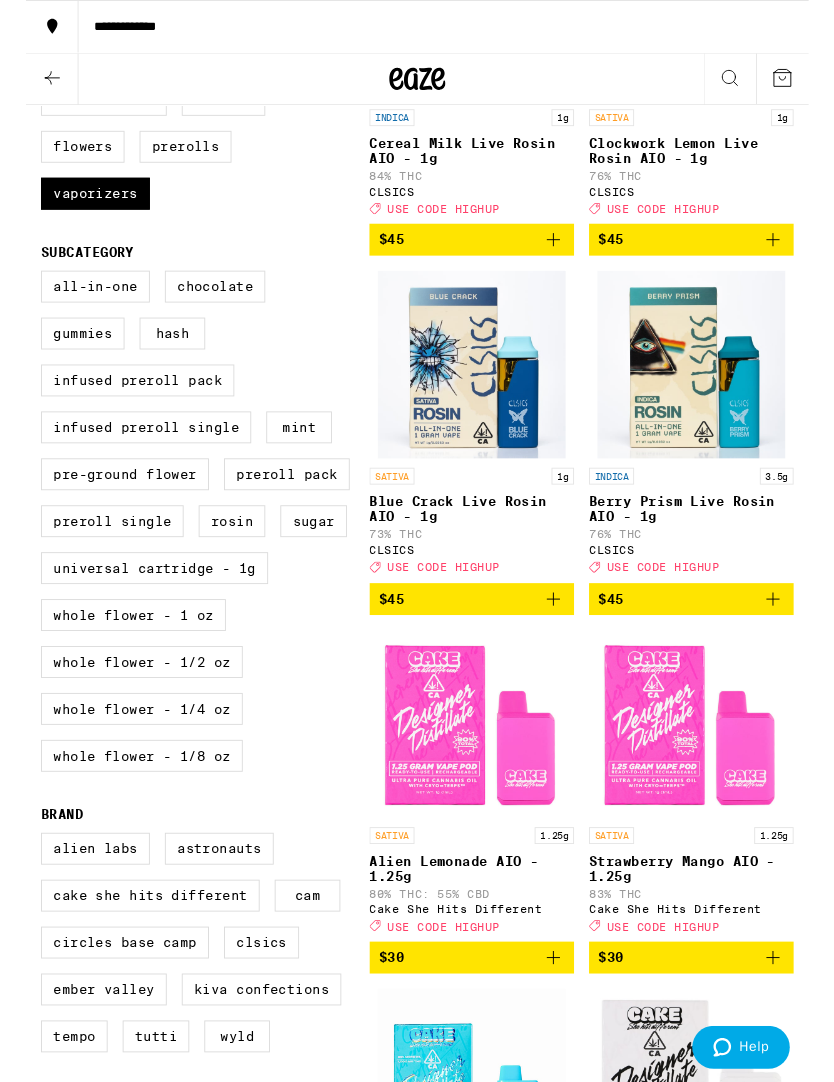 click on "Universal Cartridge - 1g" at bounding box center (137, 605) 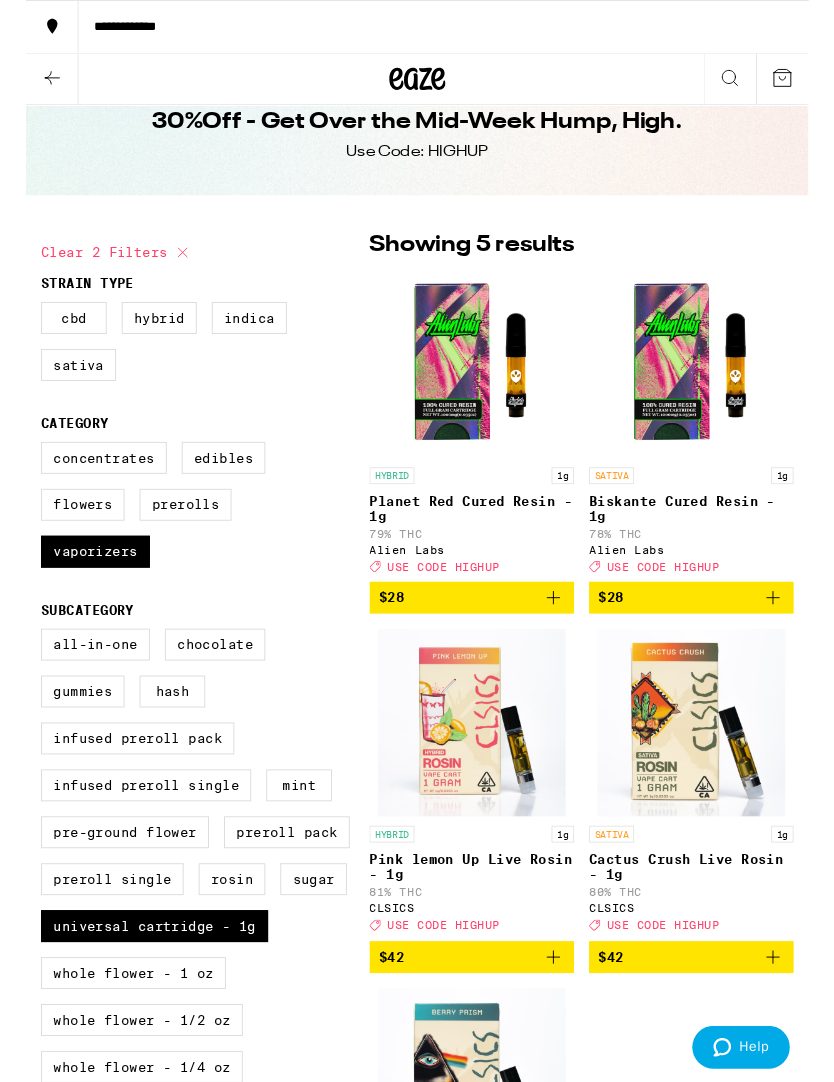 scroll, scrollTop: 4, scrollLeft: 0, axis: vertical 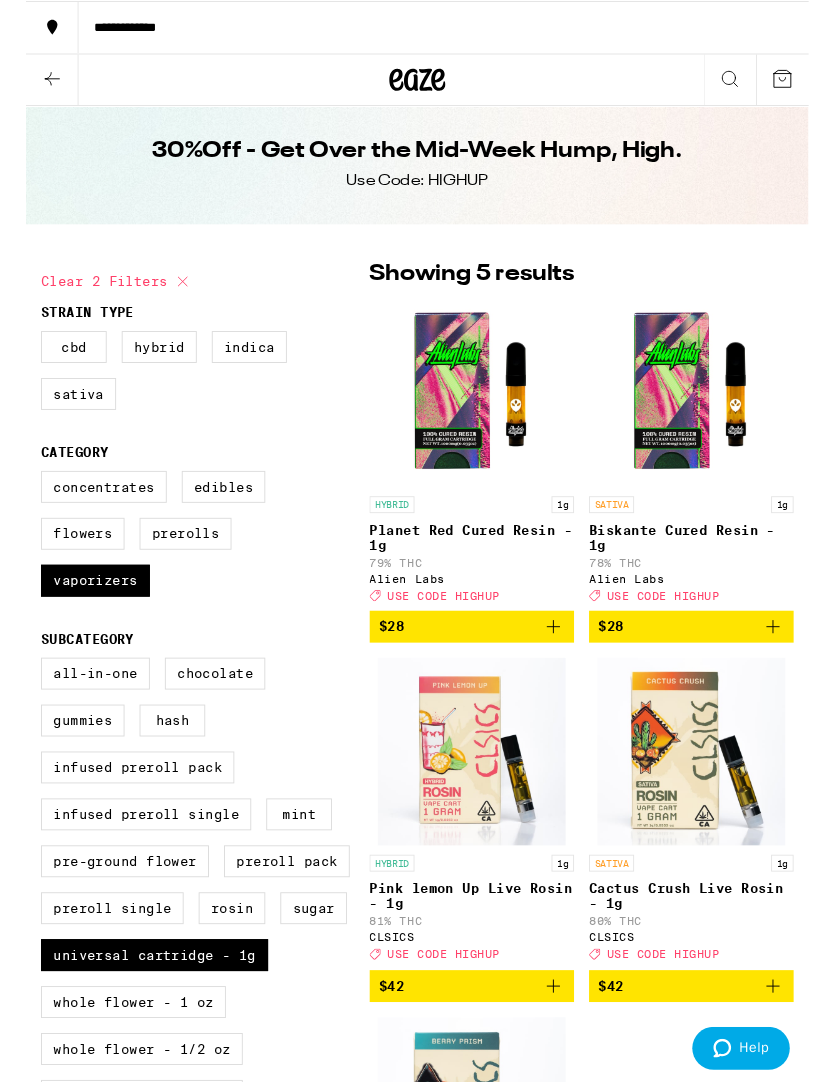 click on "All-In-One" at bounding box center [74, 717] 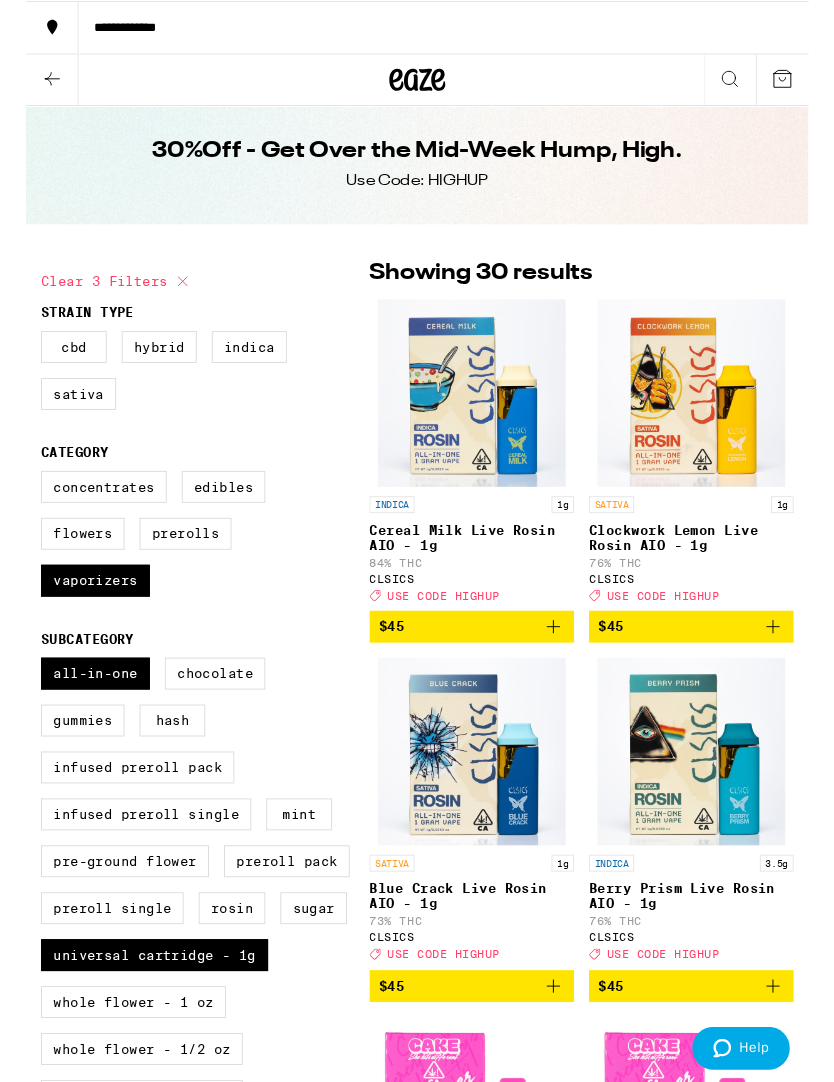 scroll, scrollTop: 3, scrollLeft: 0, axis: vertical 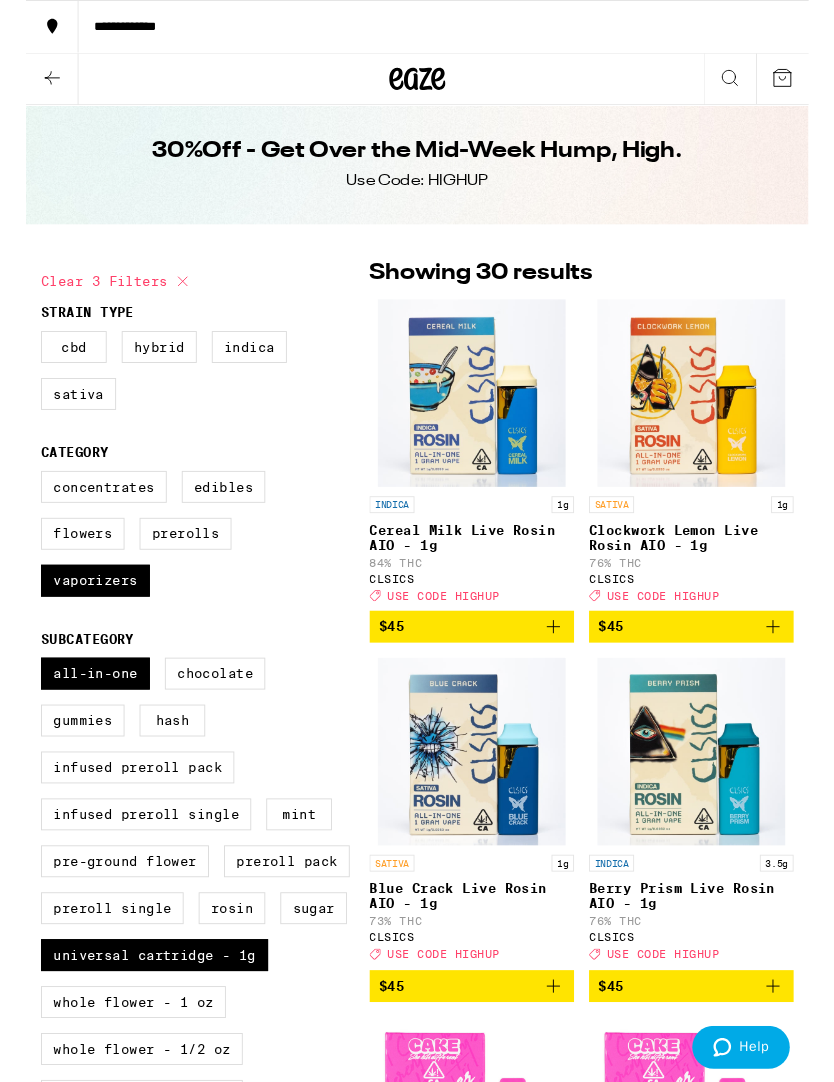 click on "Universal Cartridge - 1g" at bounding box center (137, 1018) 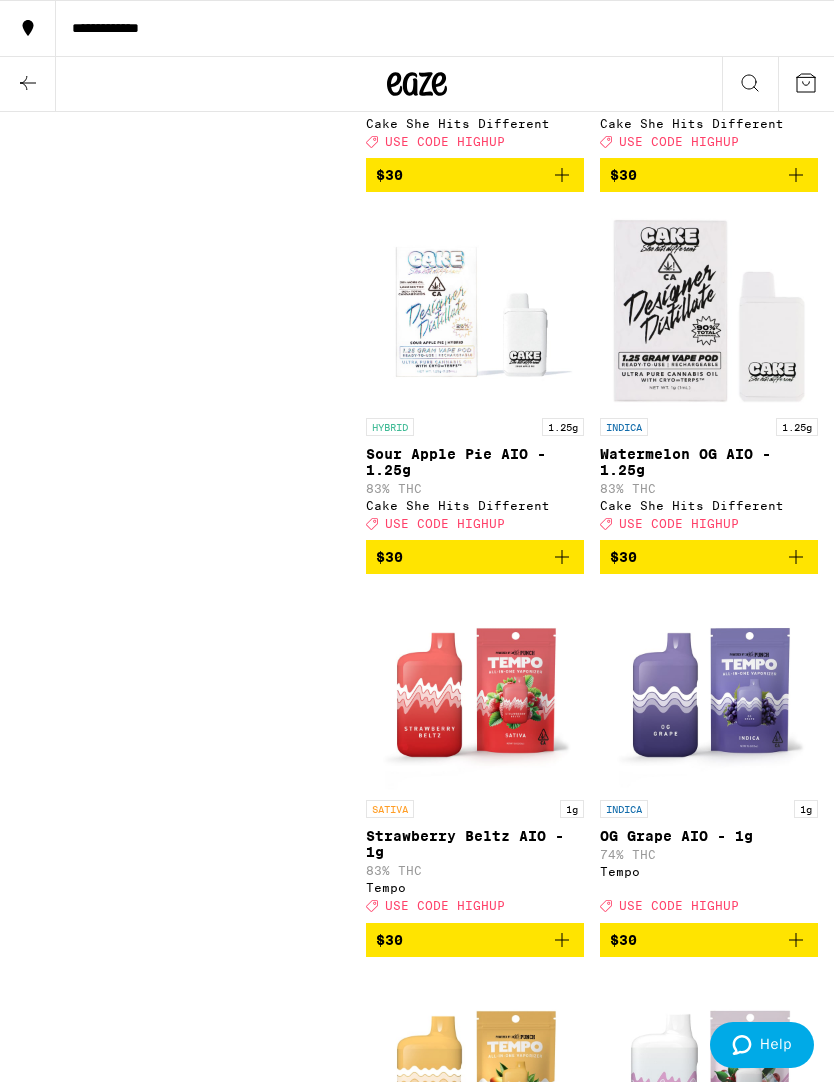 scroll, scrollTop: 1633, scrollLeft: 0, axis: vertical 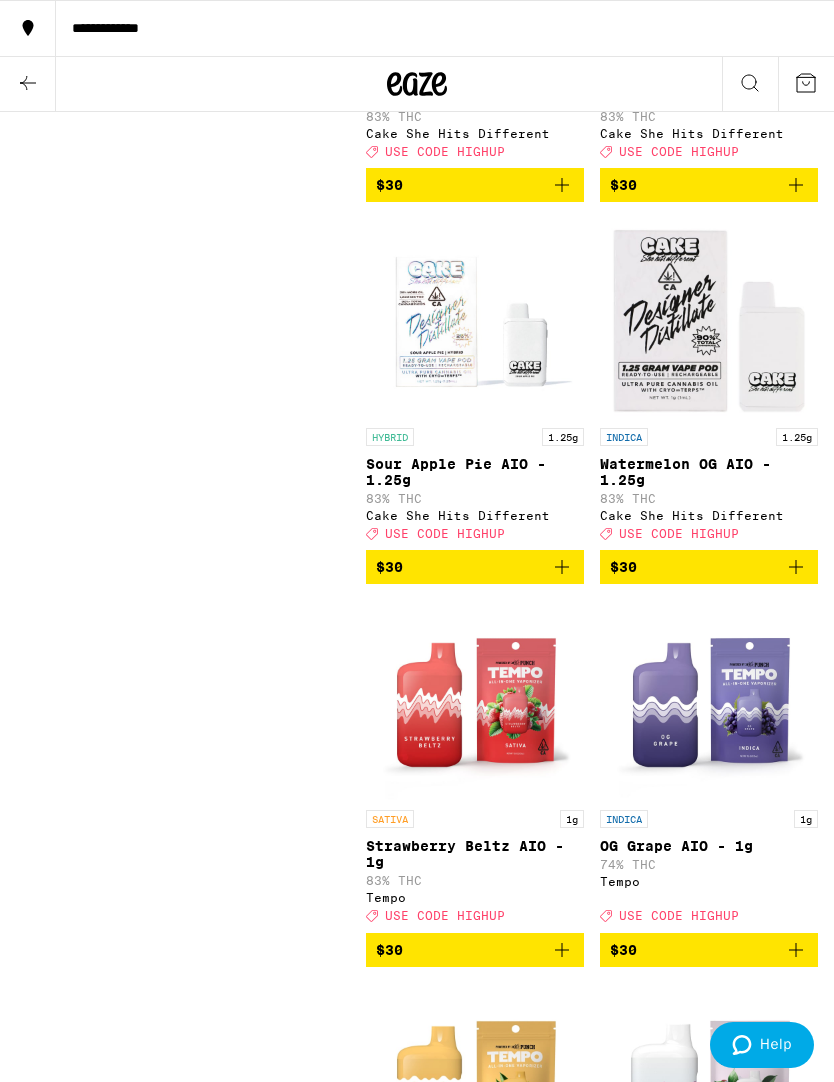 click 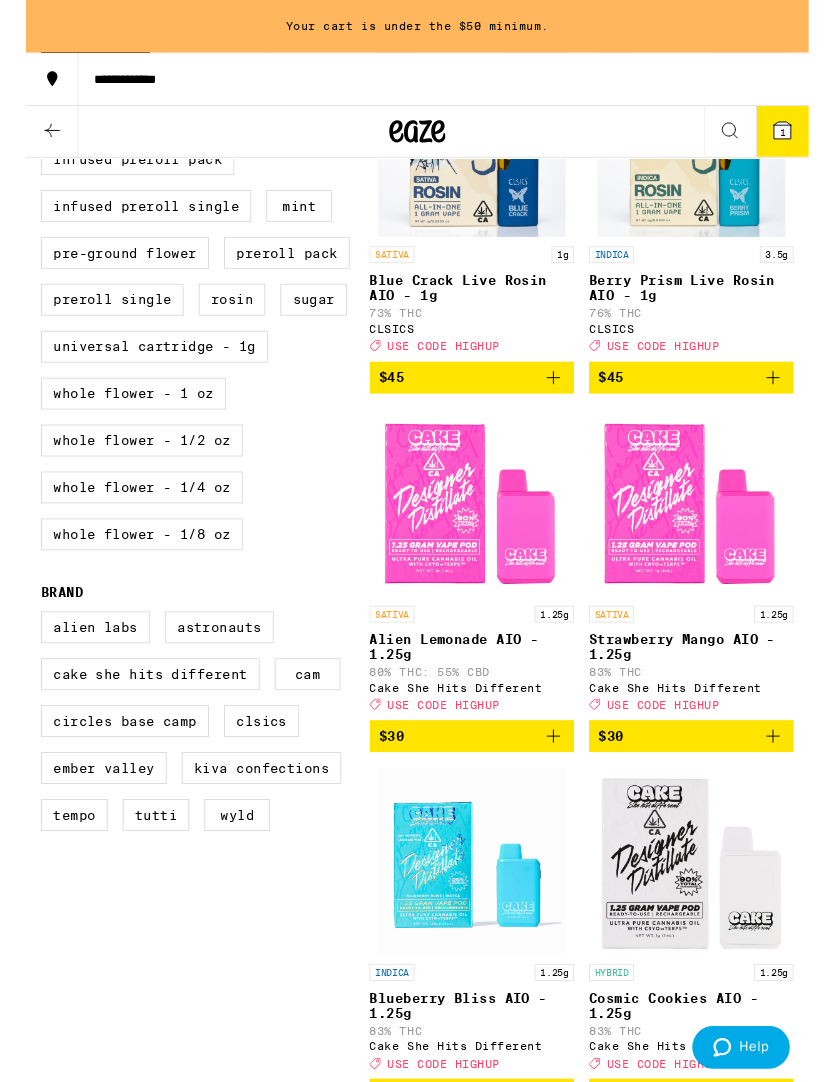 scroll, scrollTop: 740, scrollLeft: 0, axis: vertical 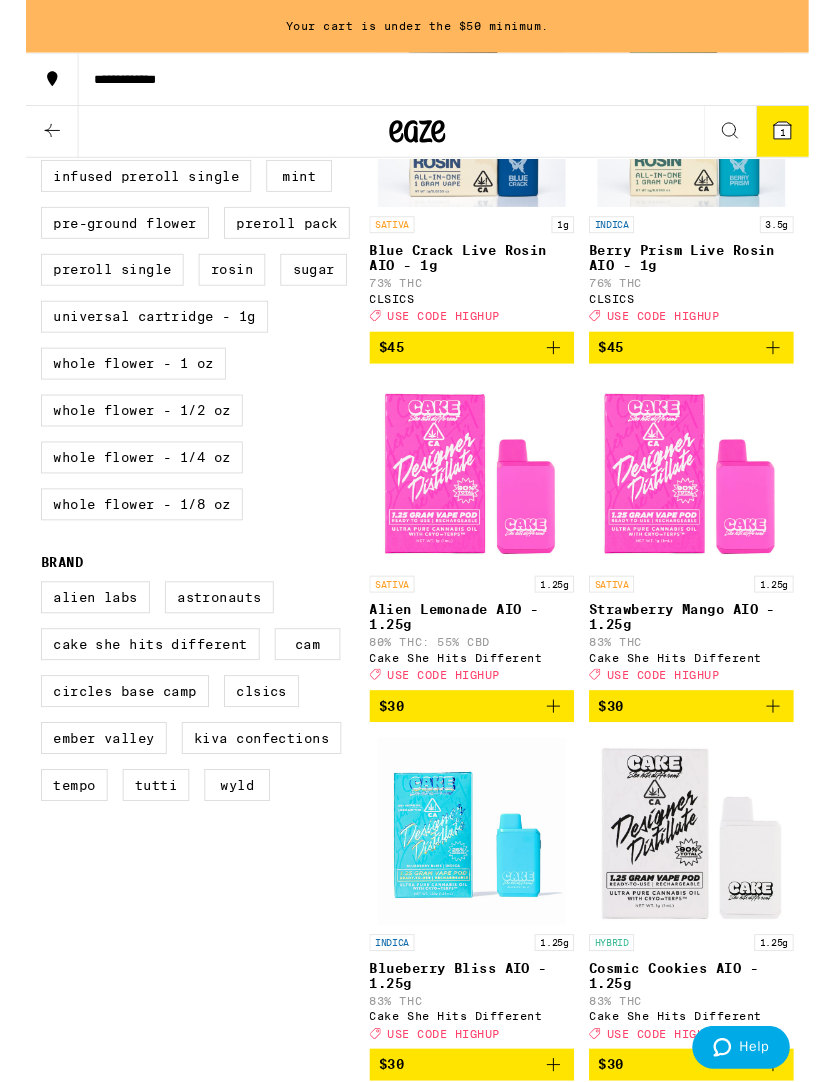click 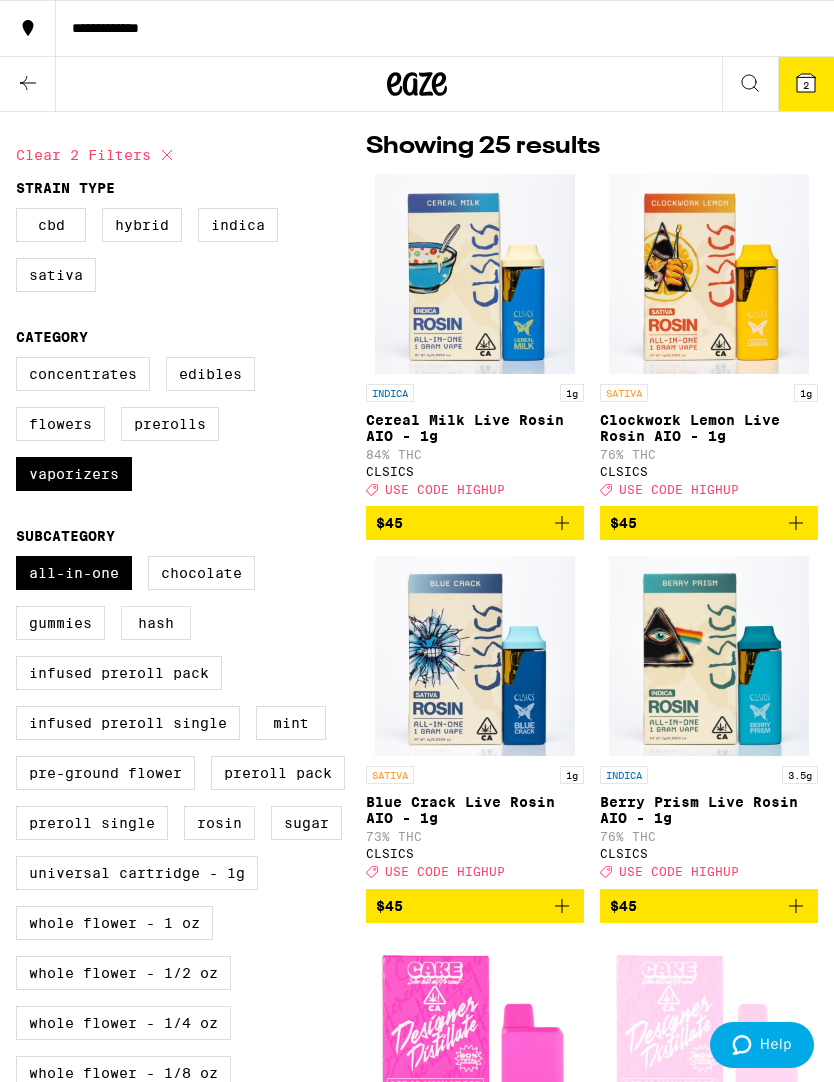 scroll, scrollTop: 144, scrollLeft: 0, axis: vertical 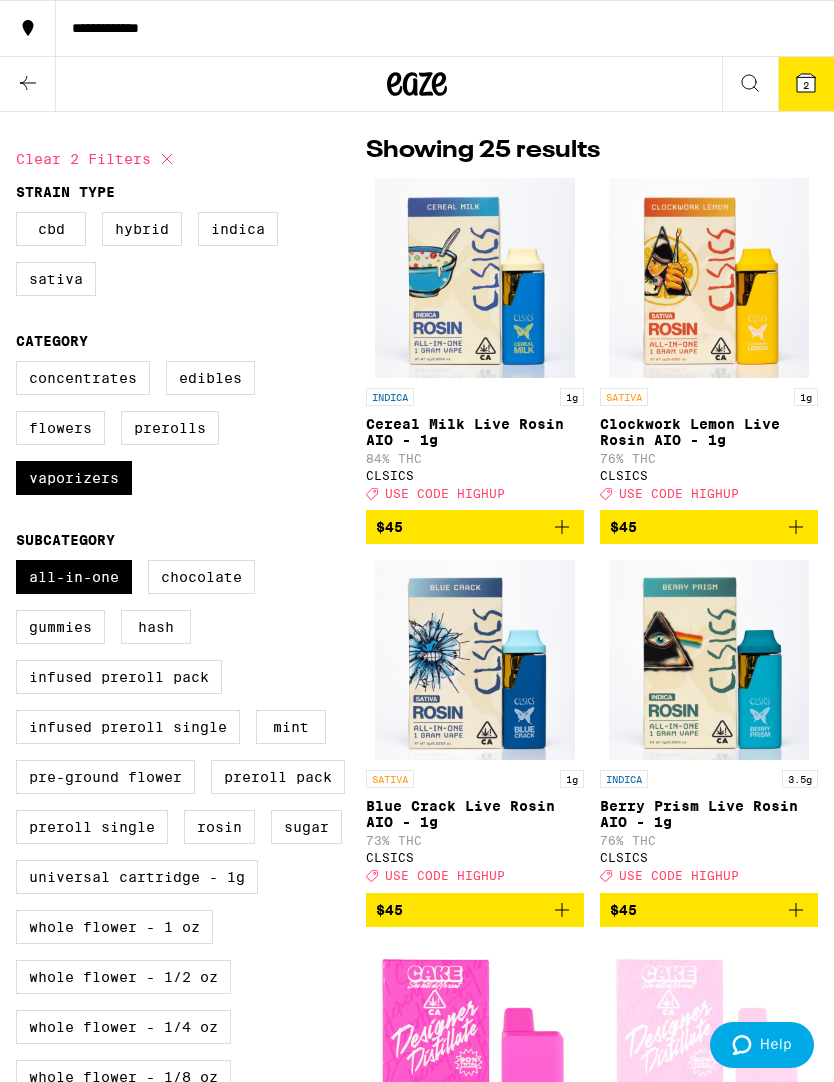 click on "All-In-One" at bounding box center (74, 577) 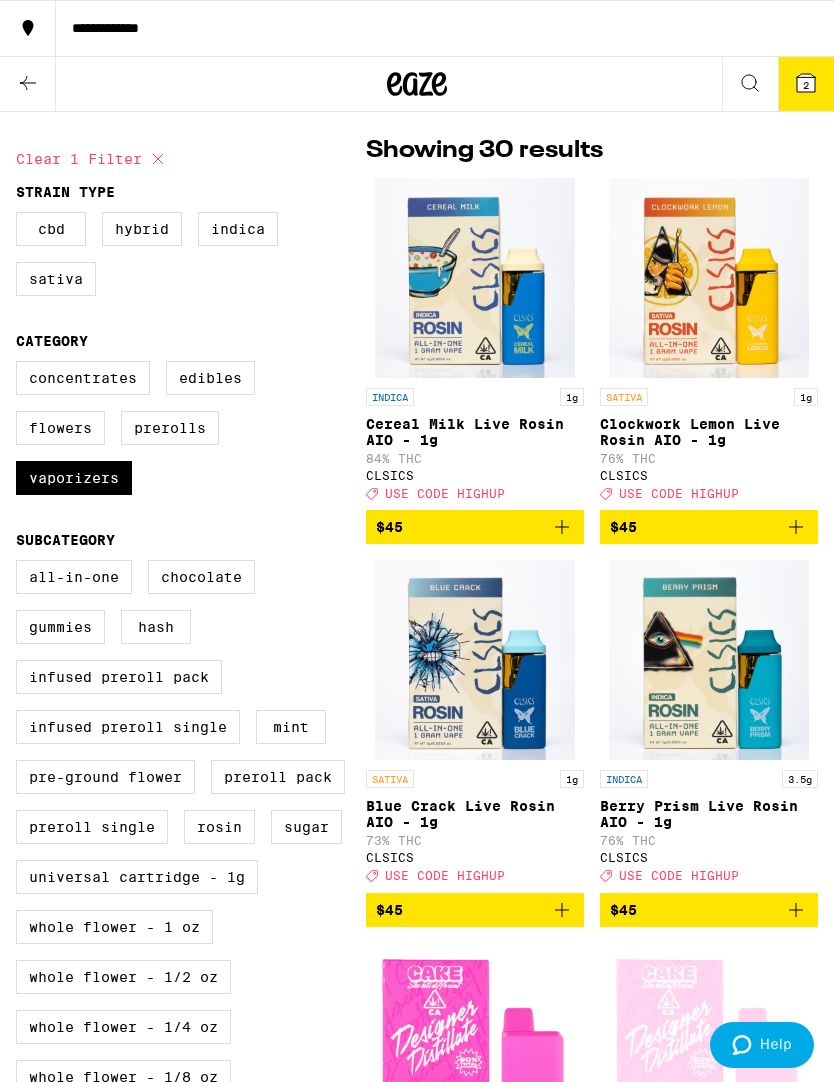 click on "Universal Cartridge - 1g" at bounding box center [137, 877] 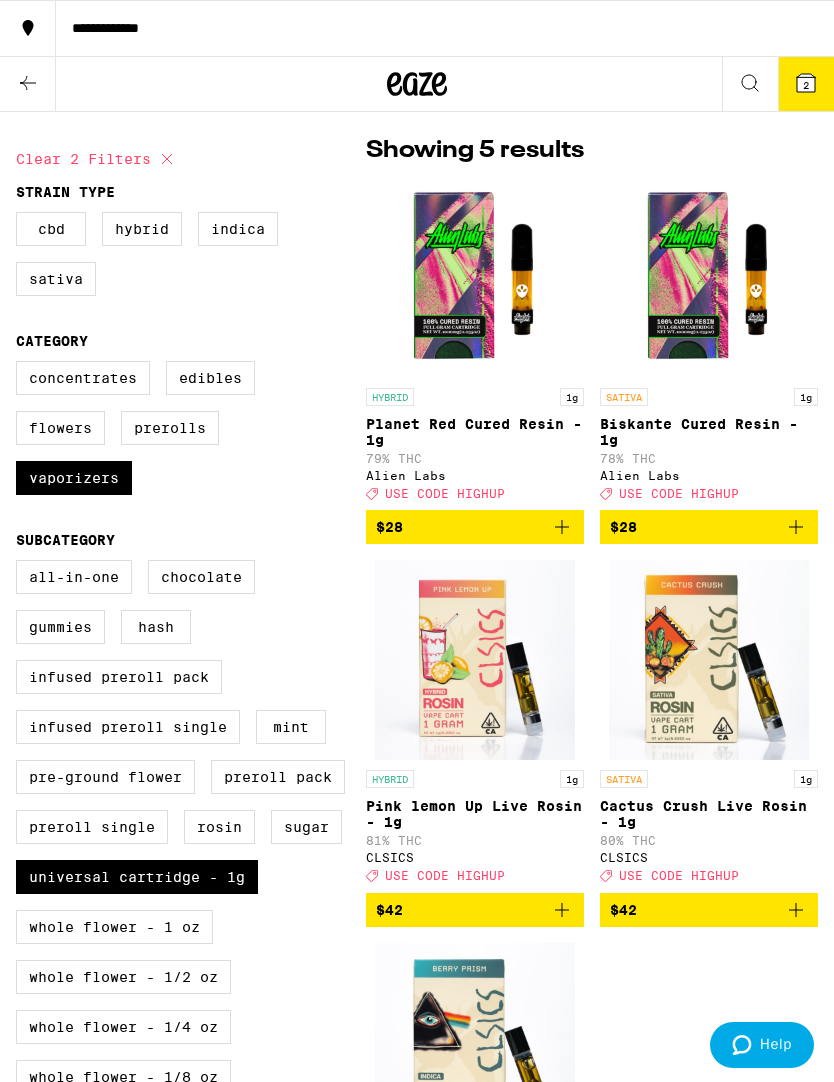 click on "Universal Cartridge - 1g" at bounding box center (137, 877) 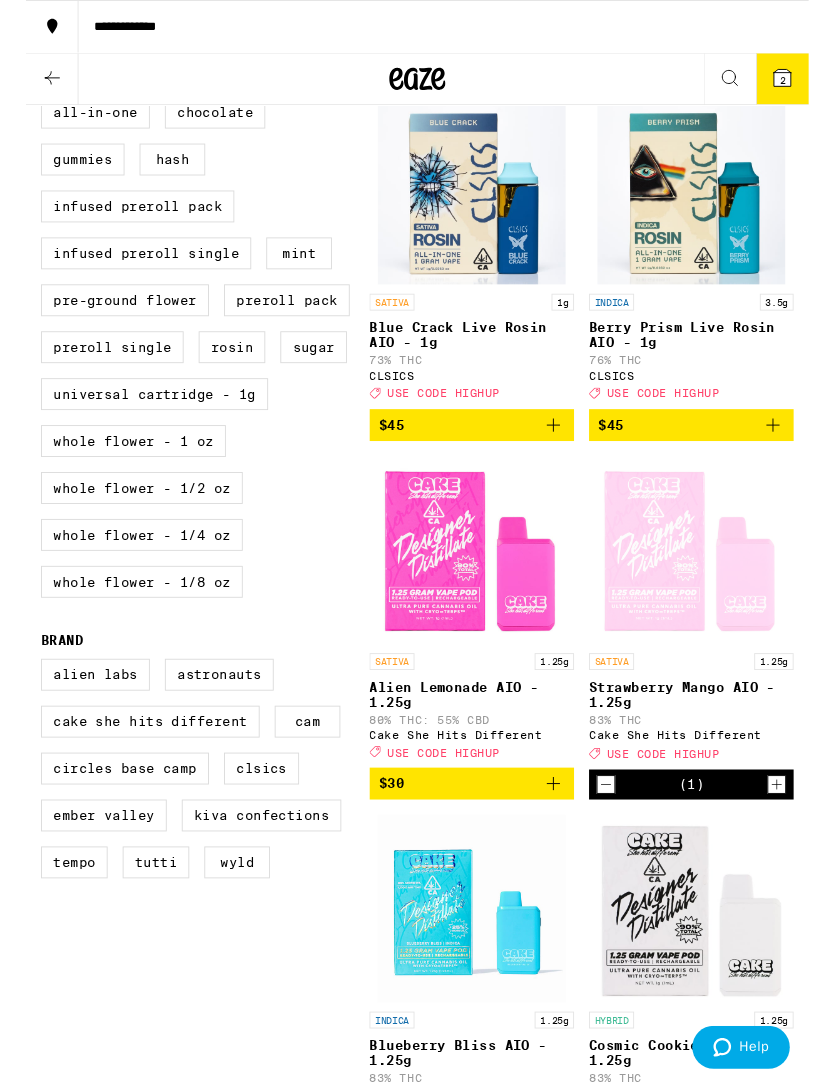 scroll, scrollTop: 600, scrollLeft: 0, axis: vertical 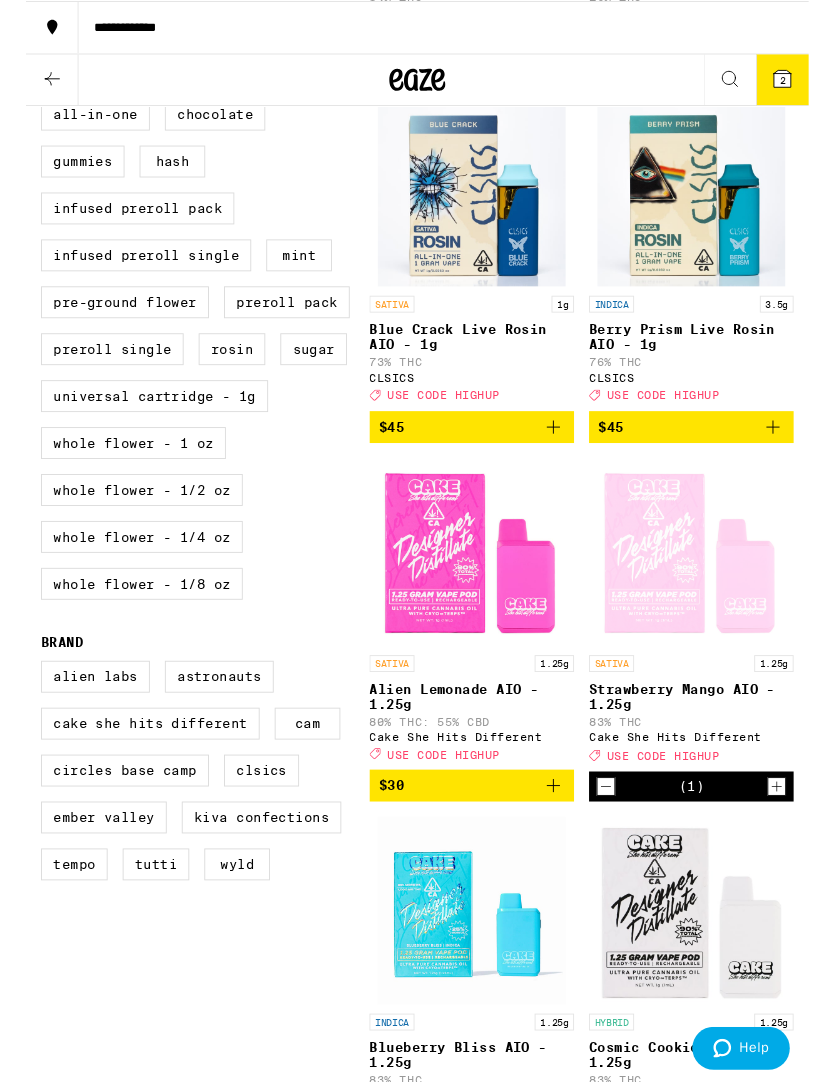 click 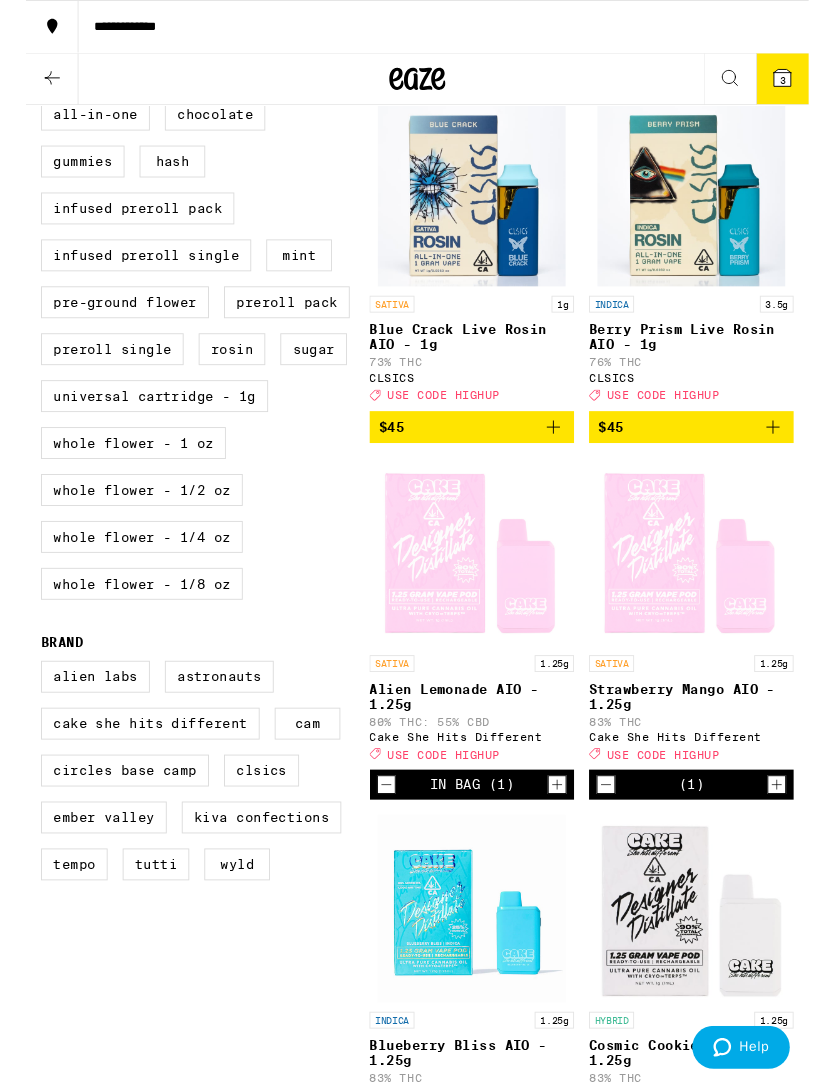 click 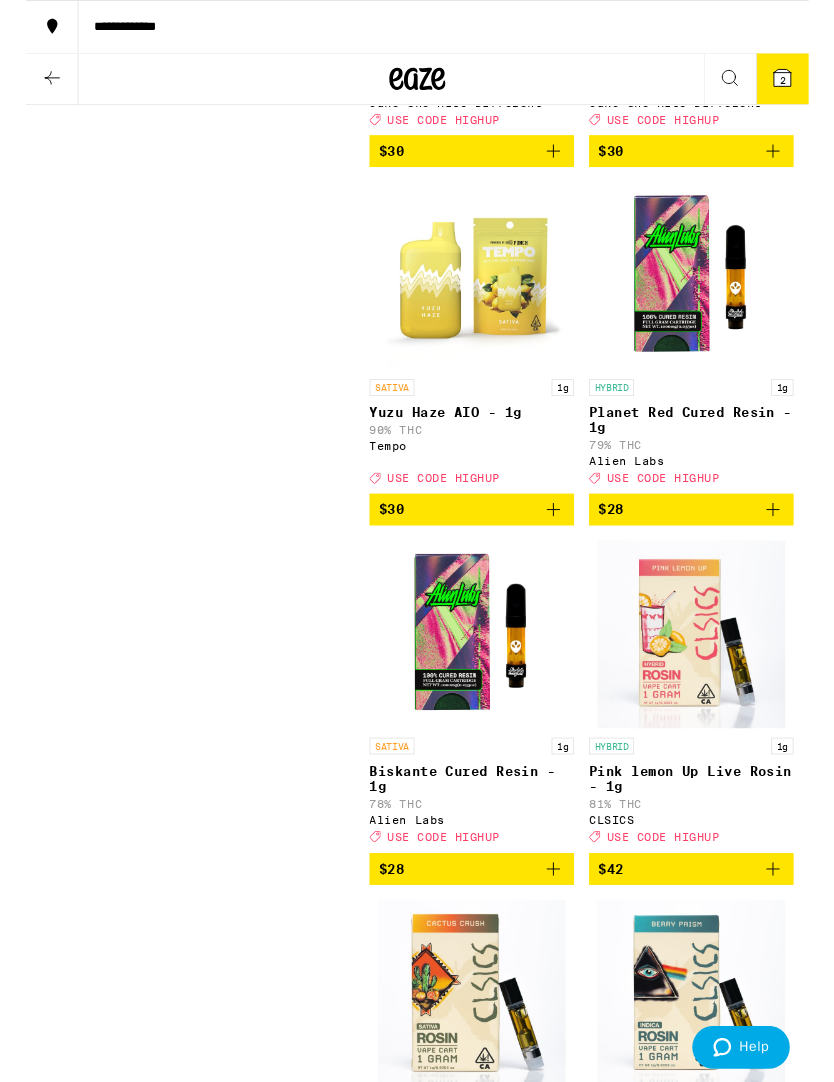 scroll, scrollTop: 4684, scrollLeft: 0, axis: vertical 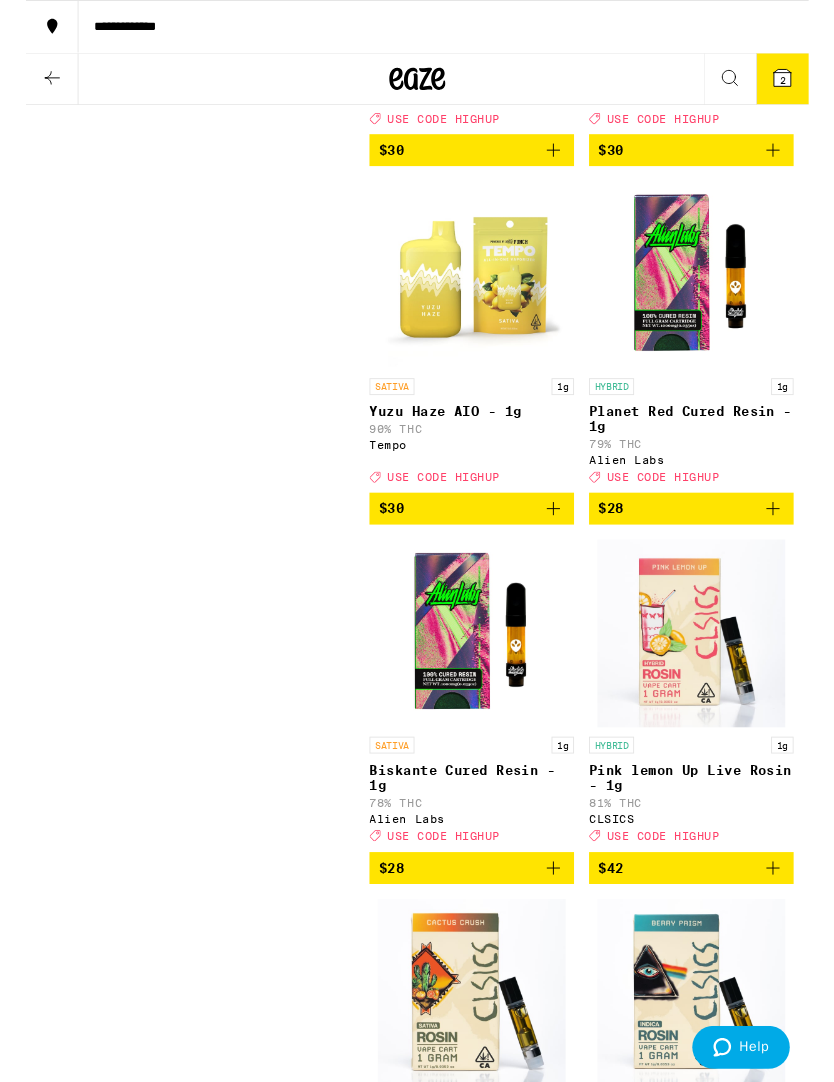 click 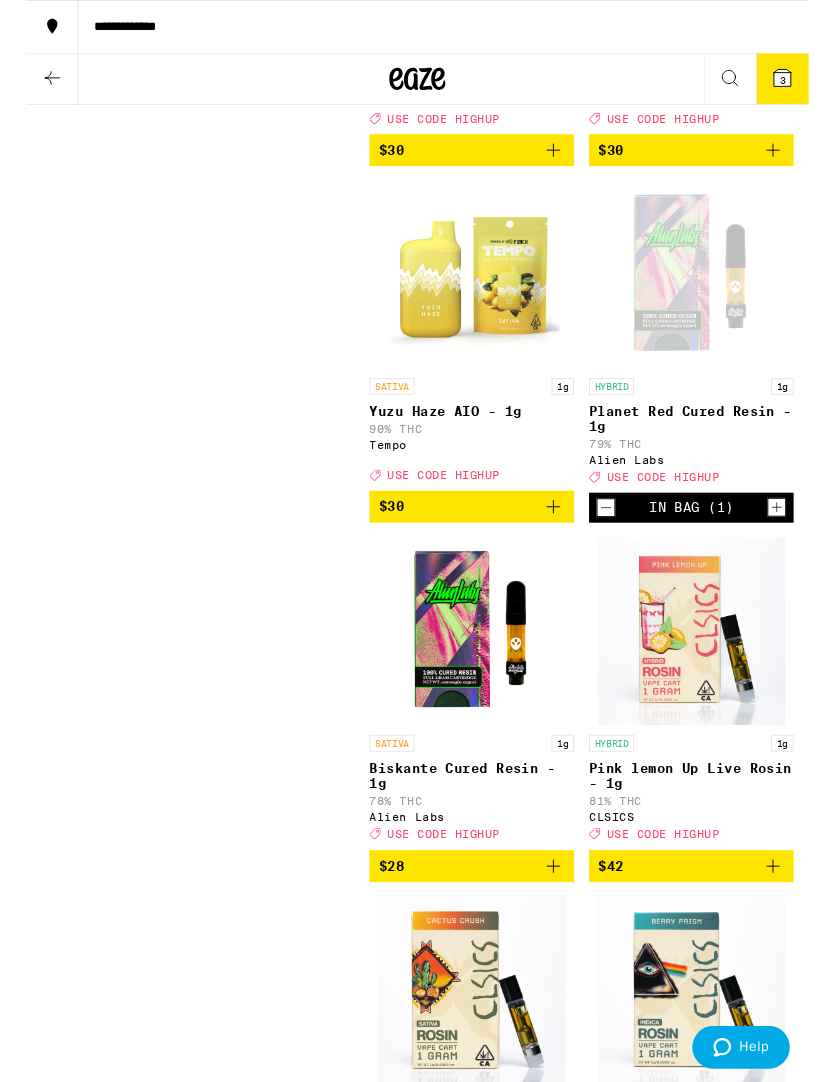 click on "3" at bounding box center [806, 85] 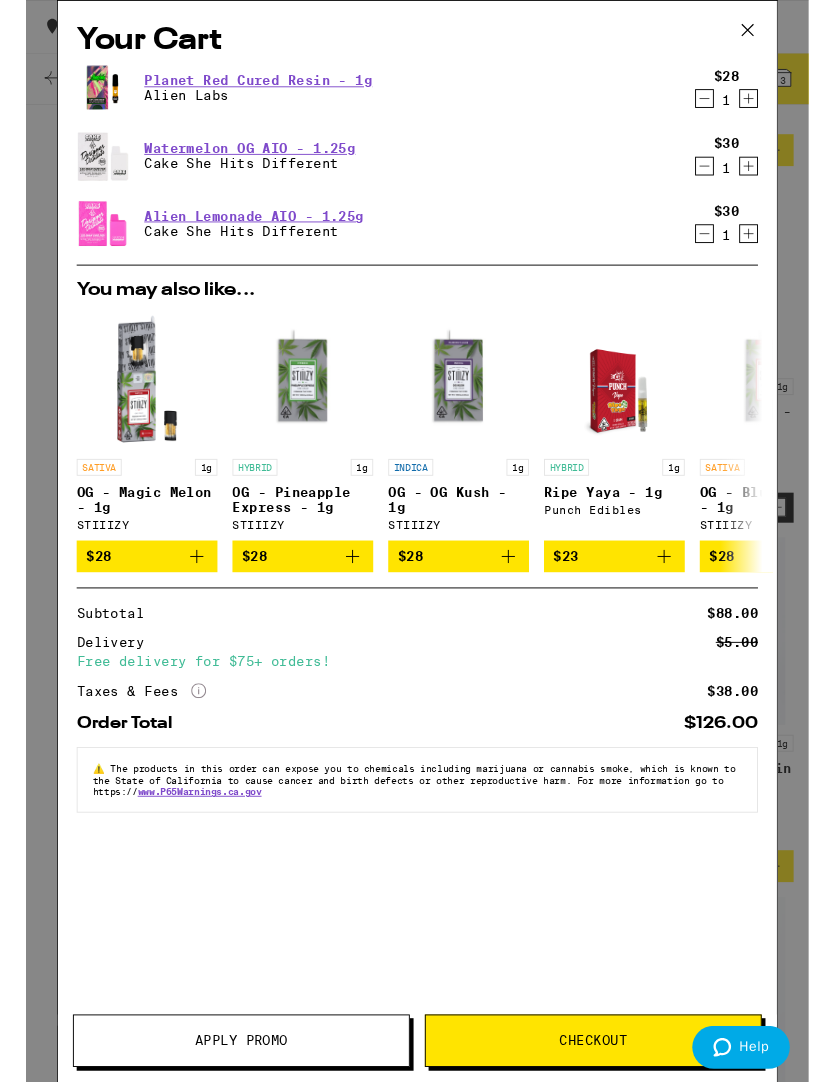 click on "Apply Promo" at bounding box center (229, 1109) 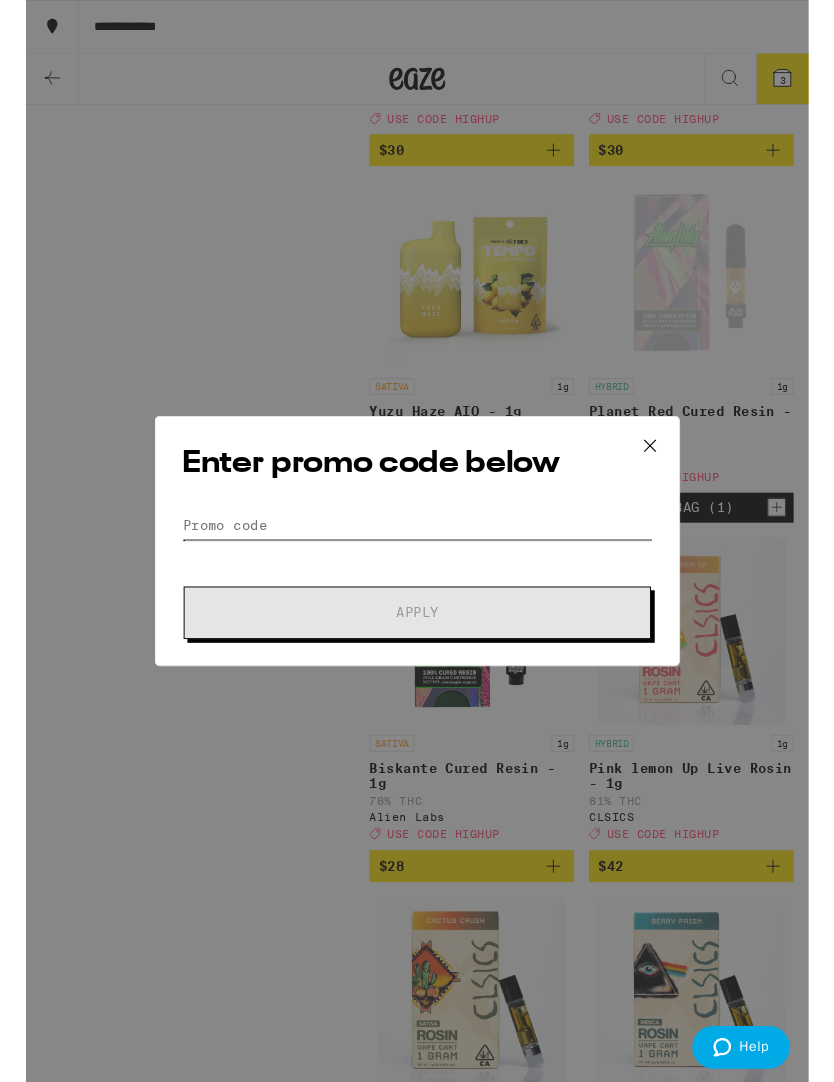 click on "Promo Code" at bounding box center [417, 560] 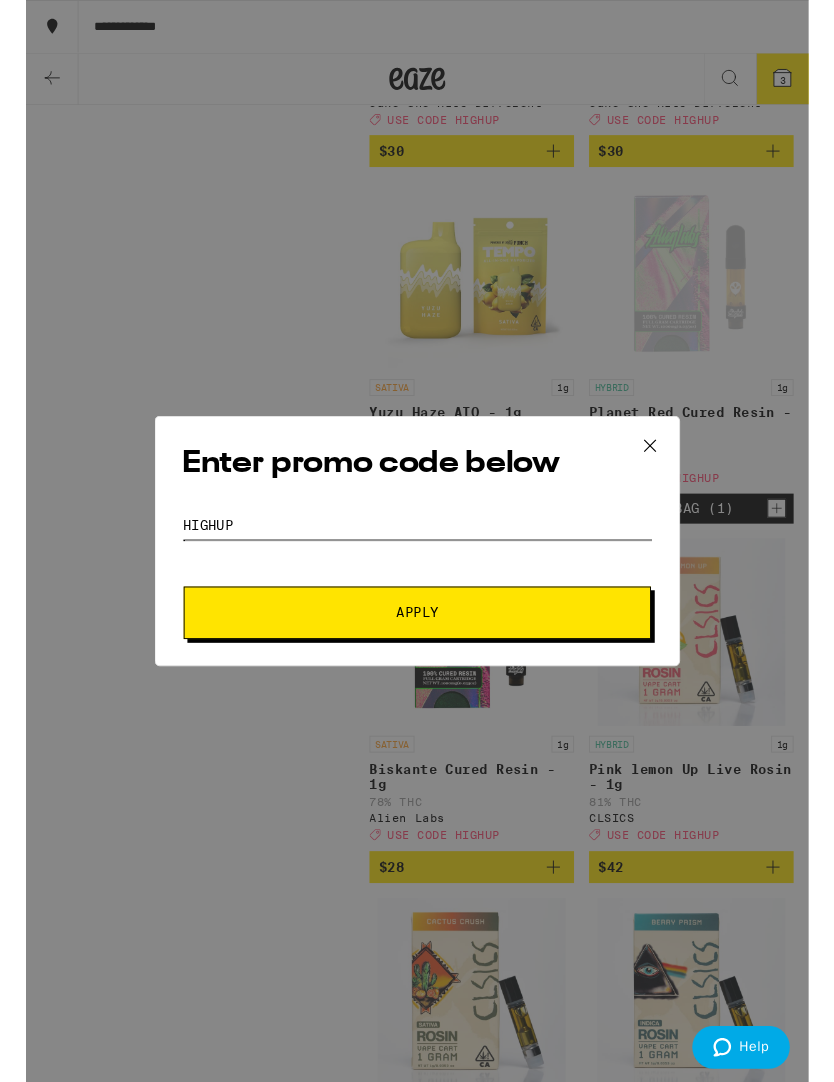 type on "Highup" 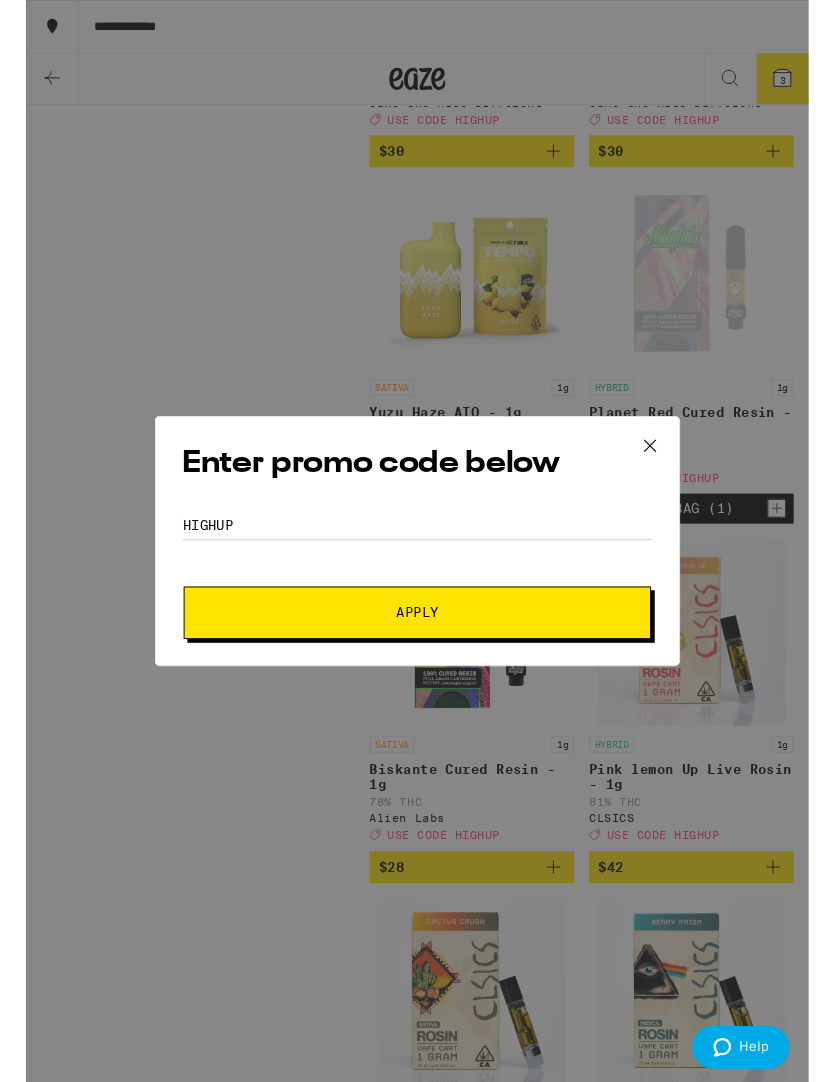 click on "Apply" at bounding box center (417, 653) 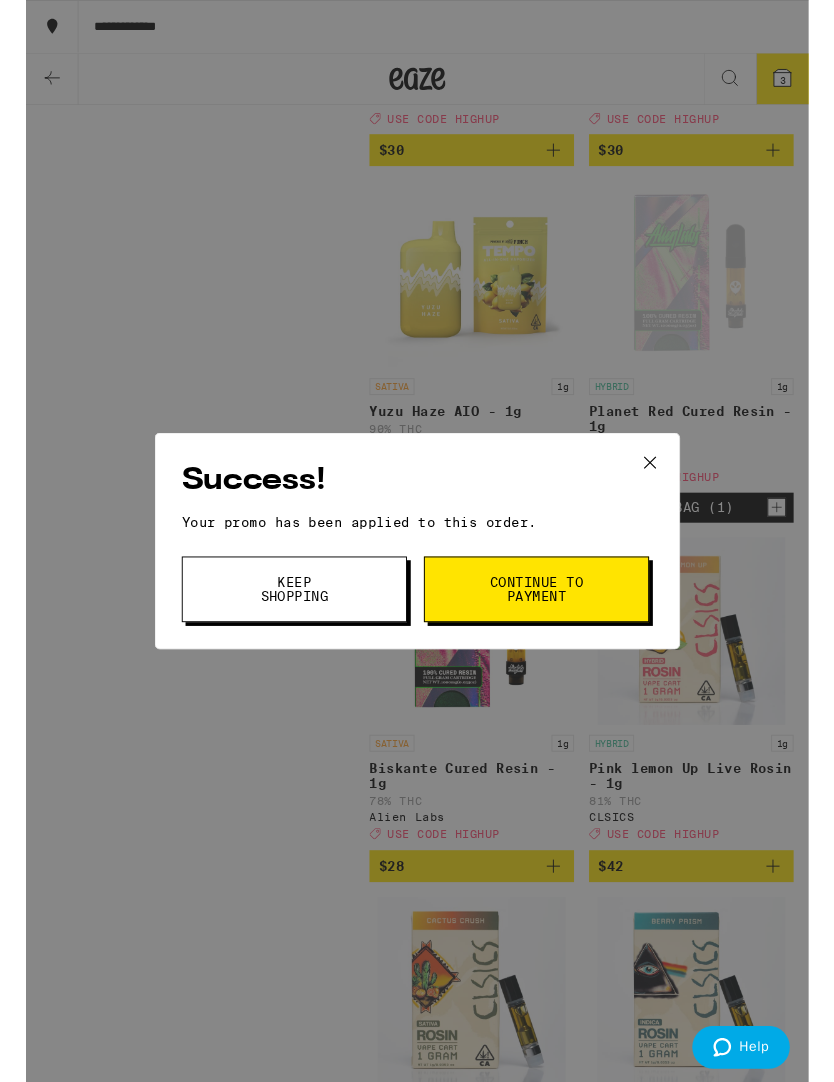 click on "Continue to payment" at bounding box center [544, 628] 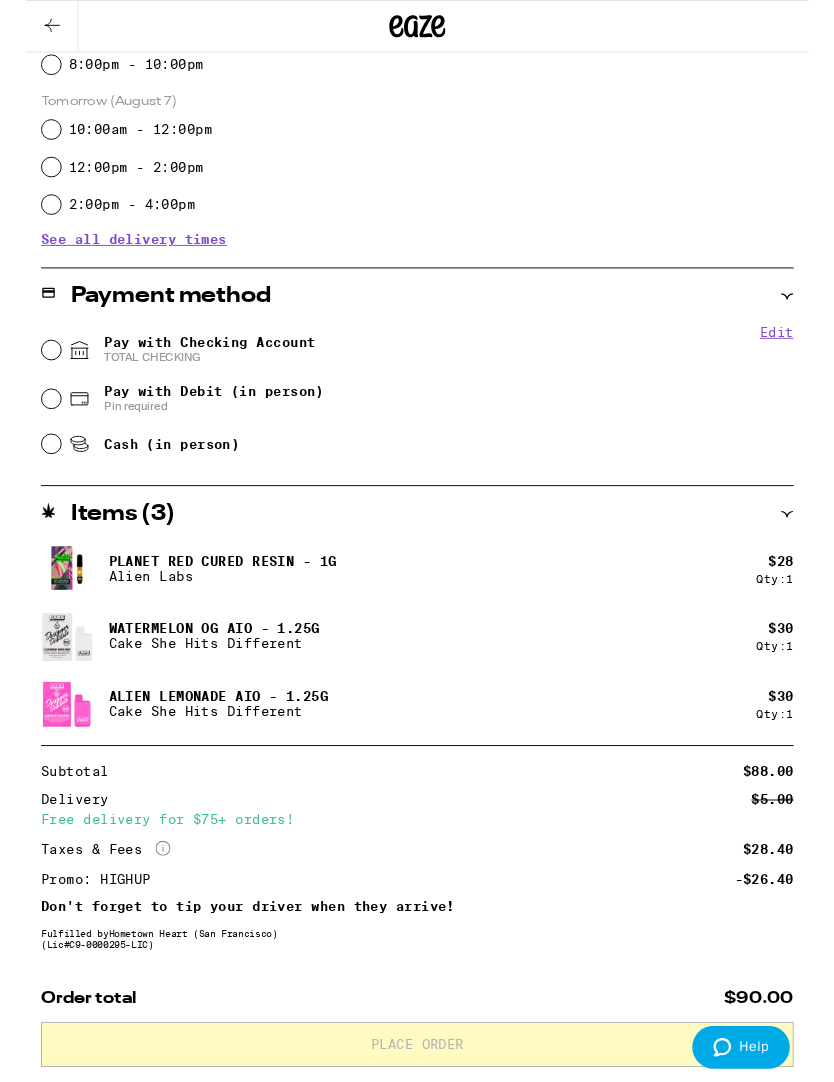scroll, scrollTop: 625, scrollLeft: 0, axis: vertical 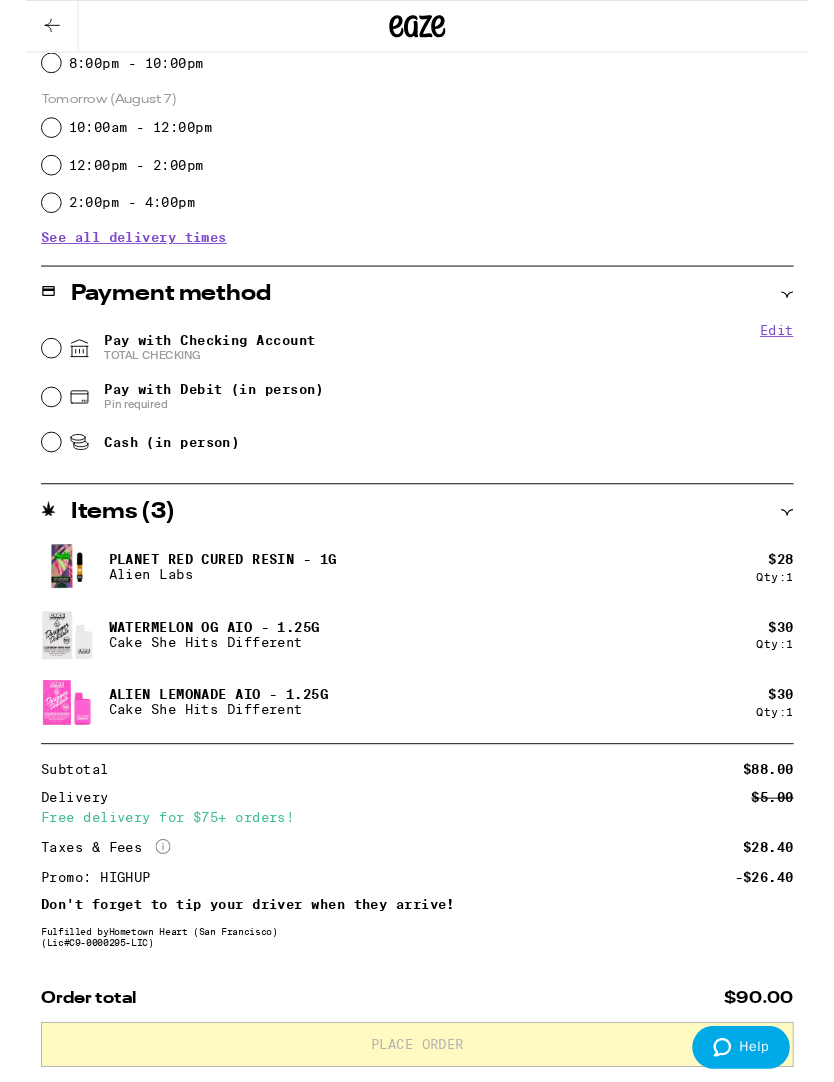 click on "Pay with Debit (in person) Pin required" at bounding box center [27, 423] 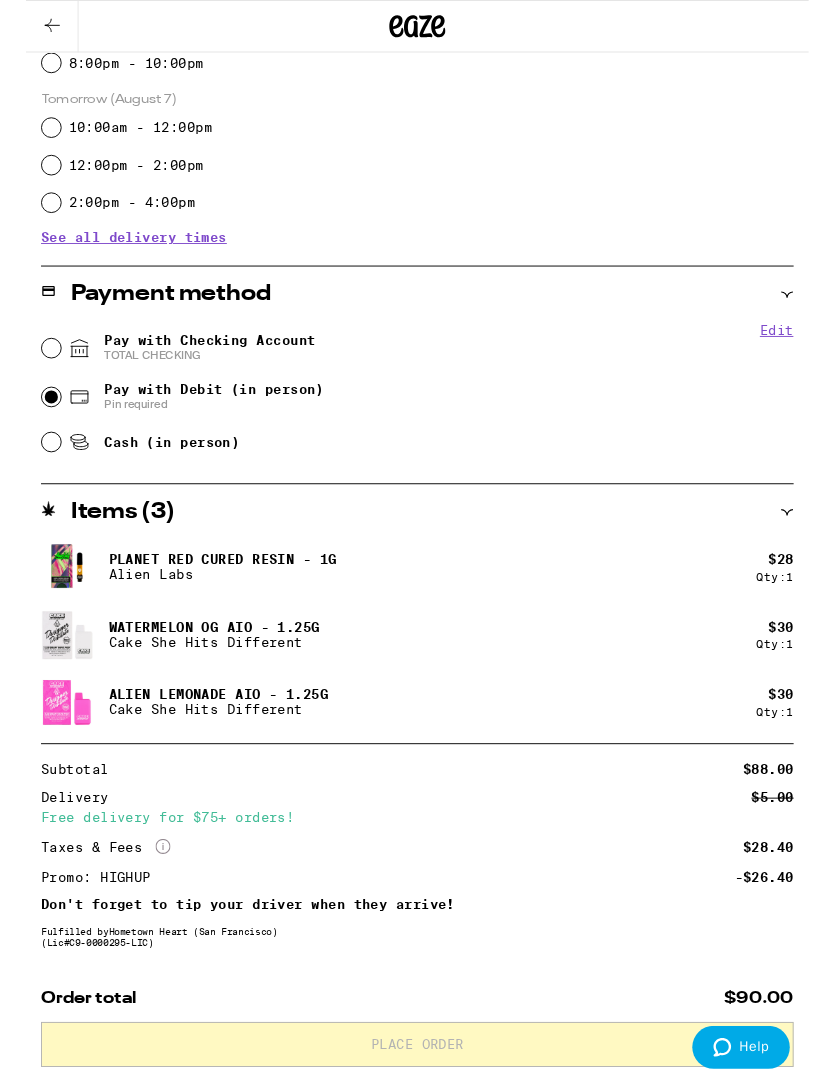 radio on "true" 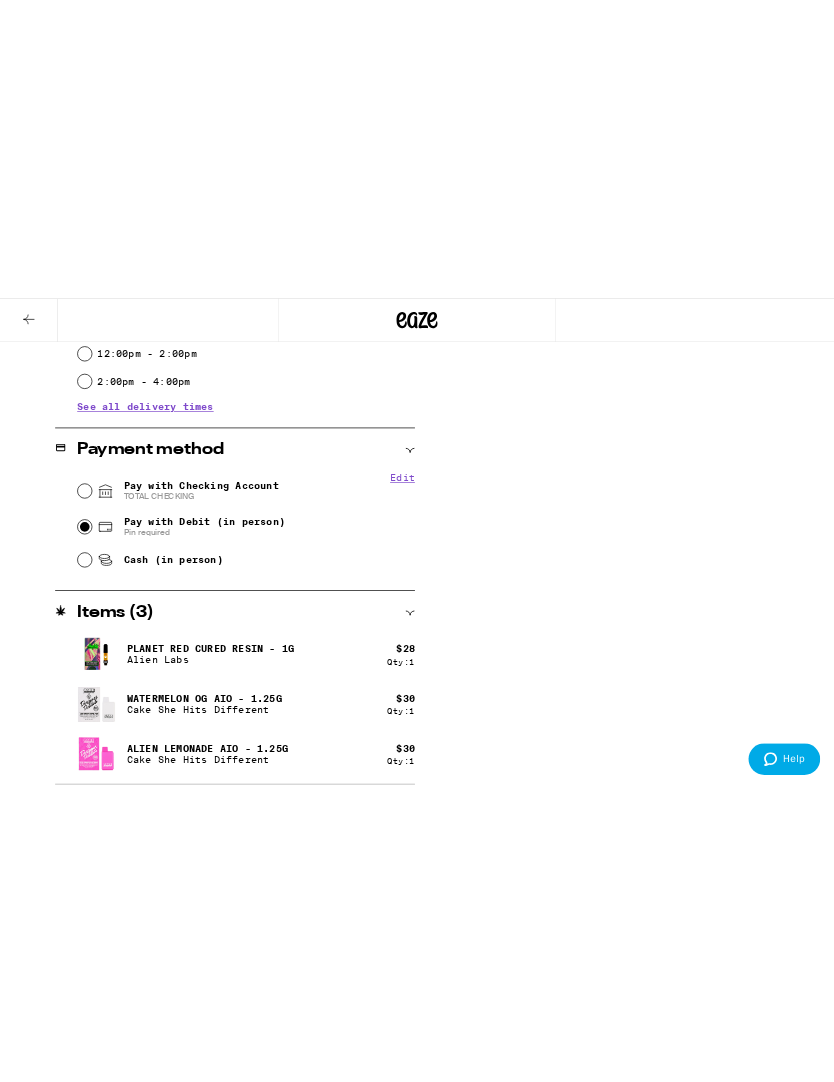 scroll, scrollTop: 915, scrollLeft: 0, axis: vertical 